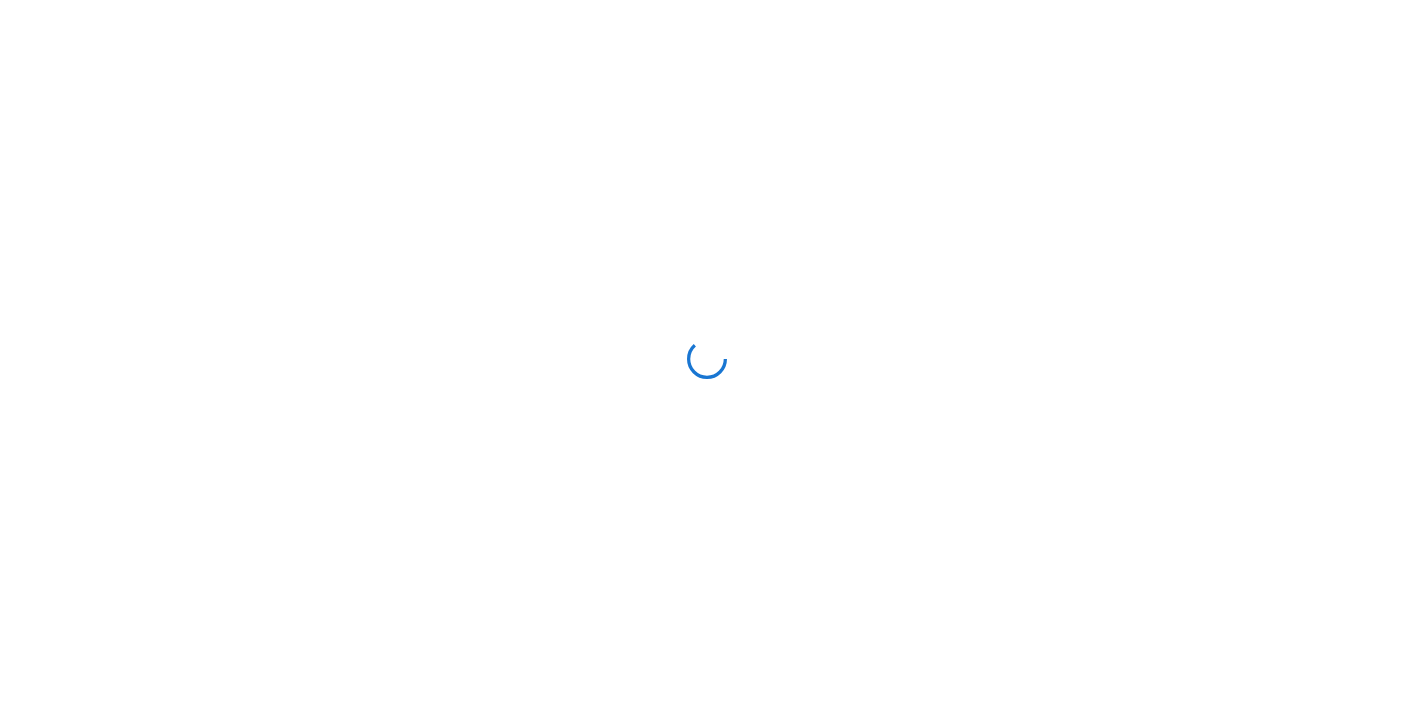 scroll, scrollTop: 0, scrollLeft: 0, axis: both 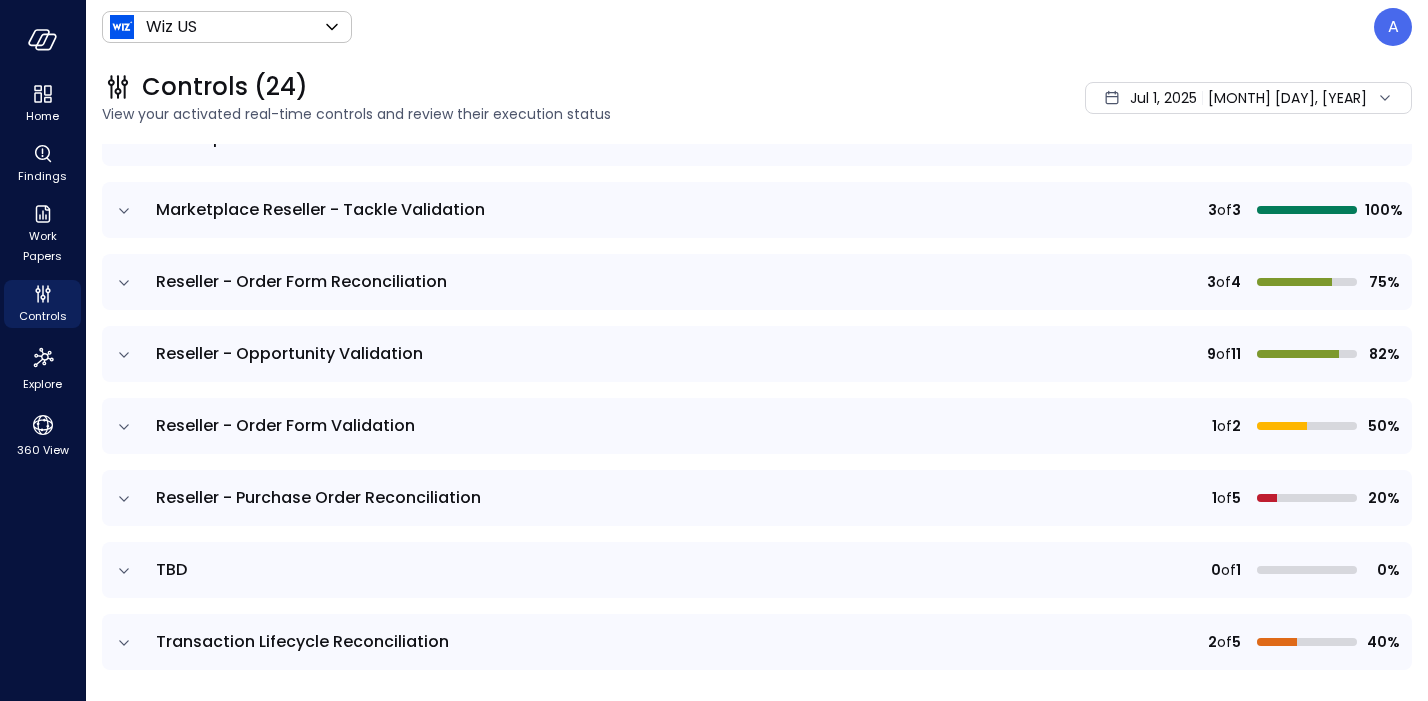 click on "TBD" at bounding box center [171, 569] 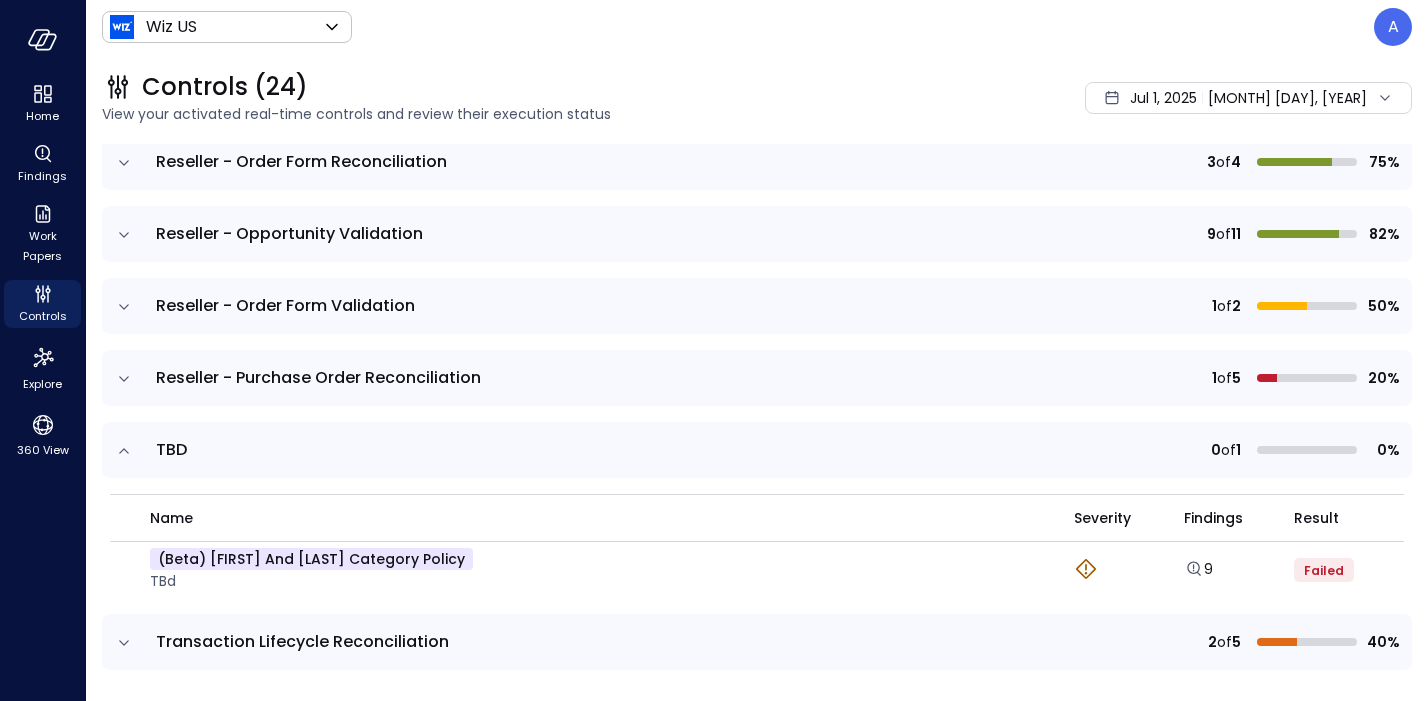 scroll, scrollTop: 1491, scrollLeft: 0, axis: vertical 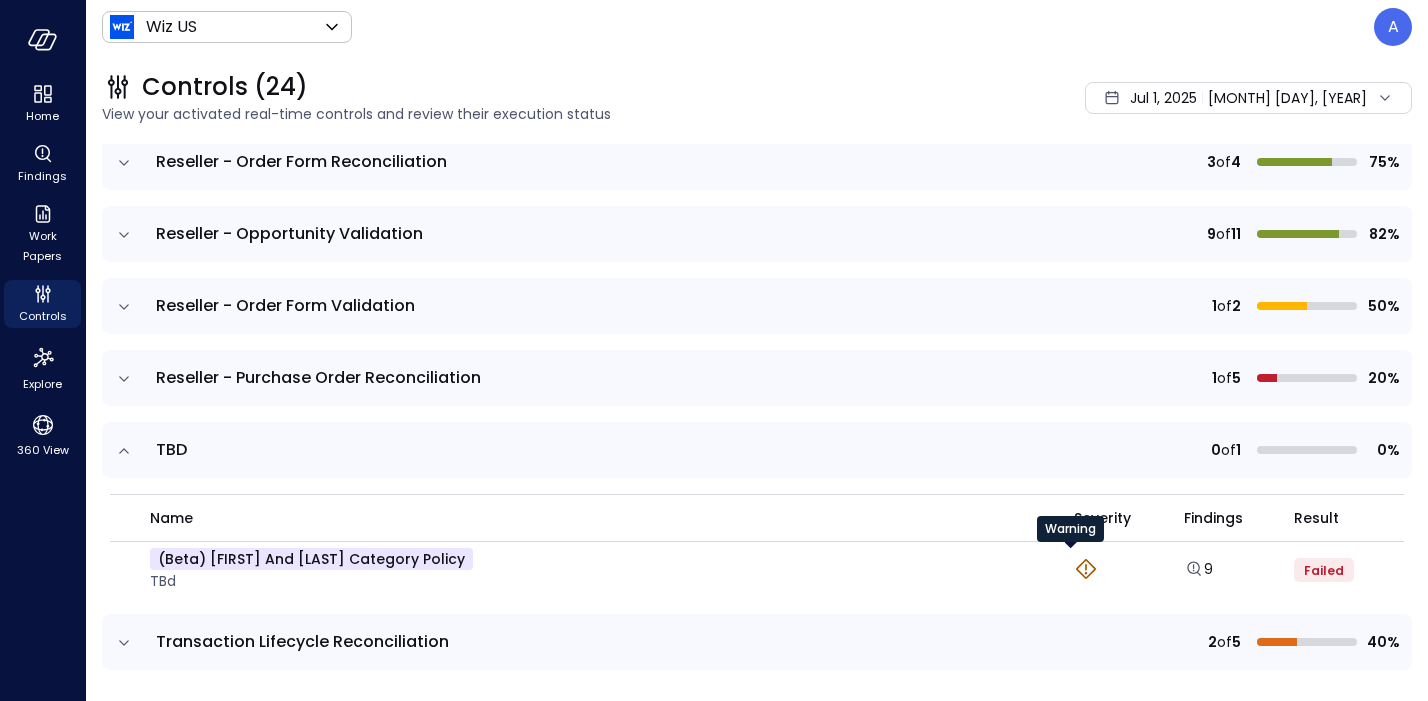 click 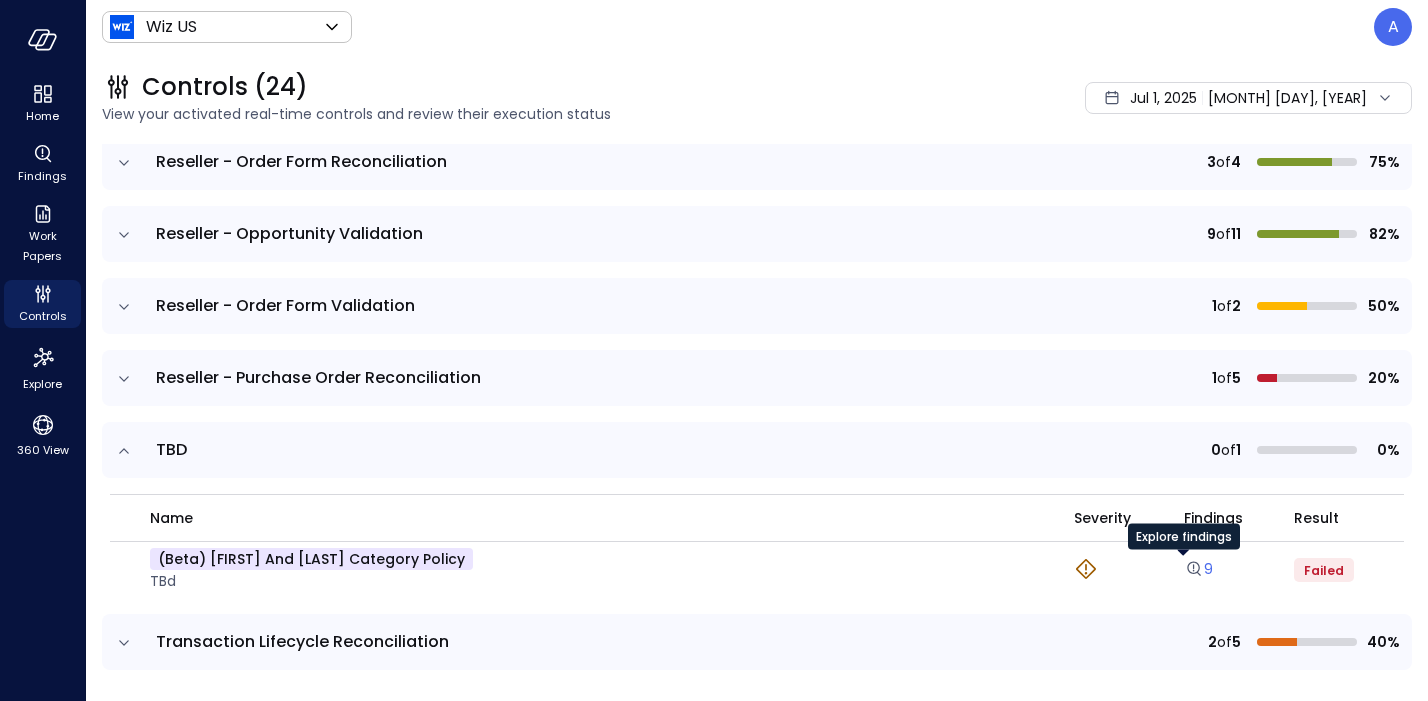 click 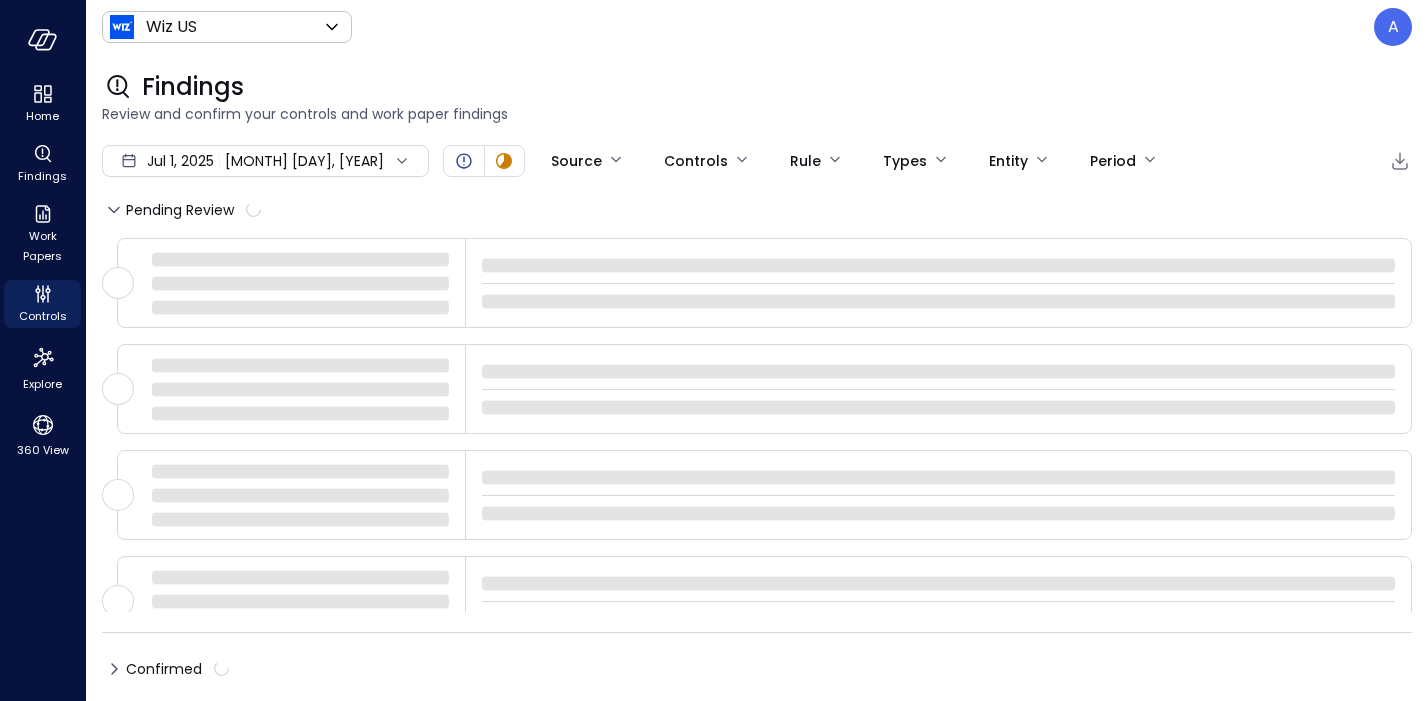 type on "****" 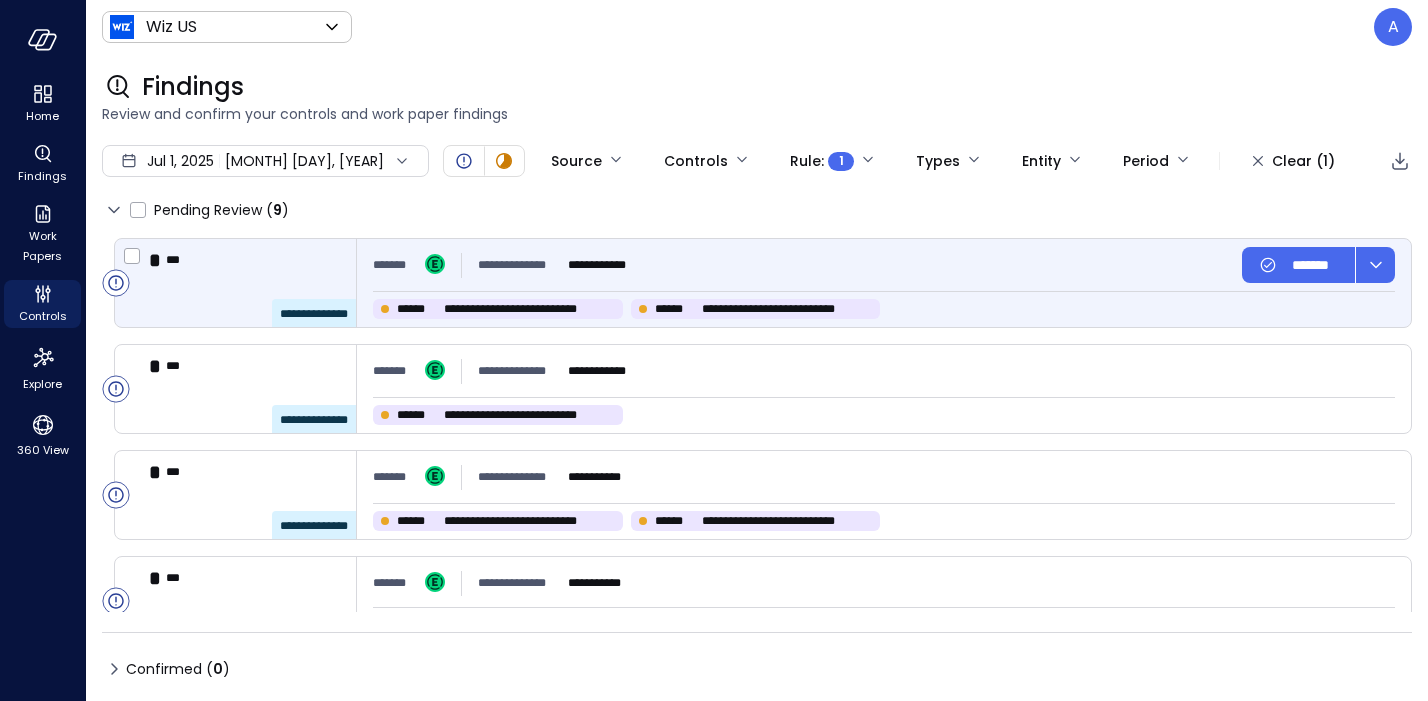 click on "**********" at bounding box center [253, 283] 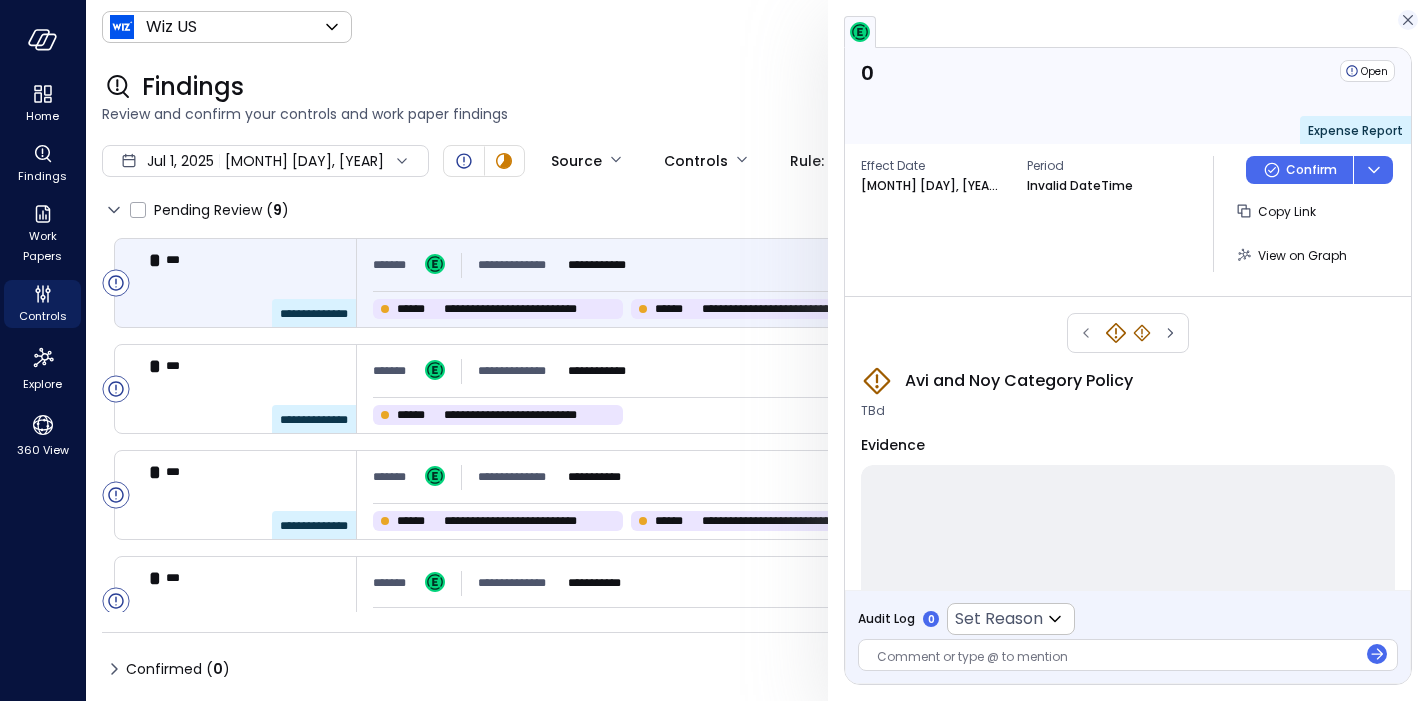 click 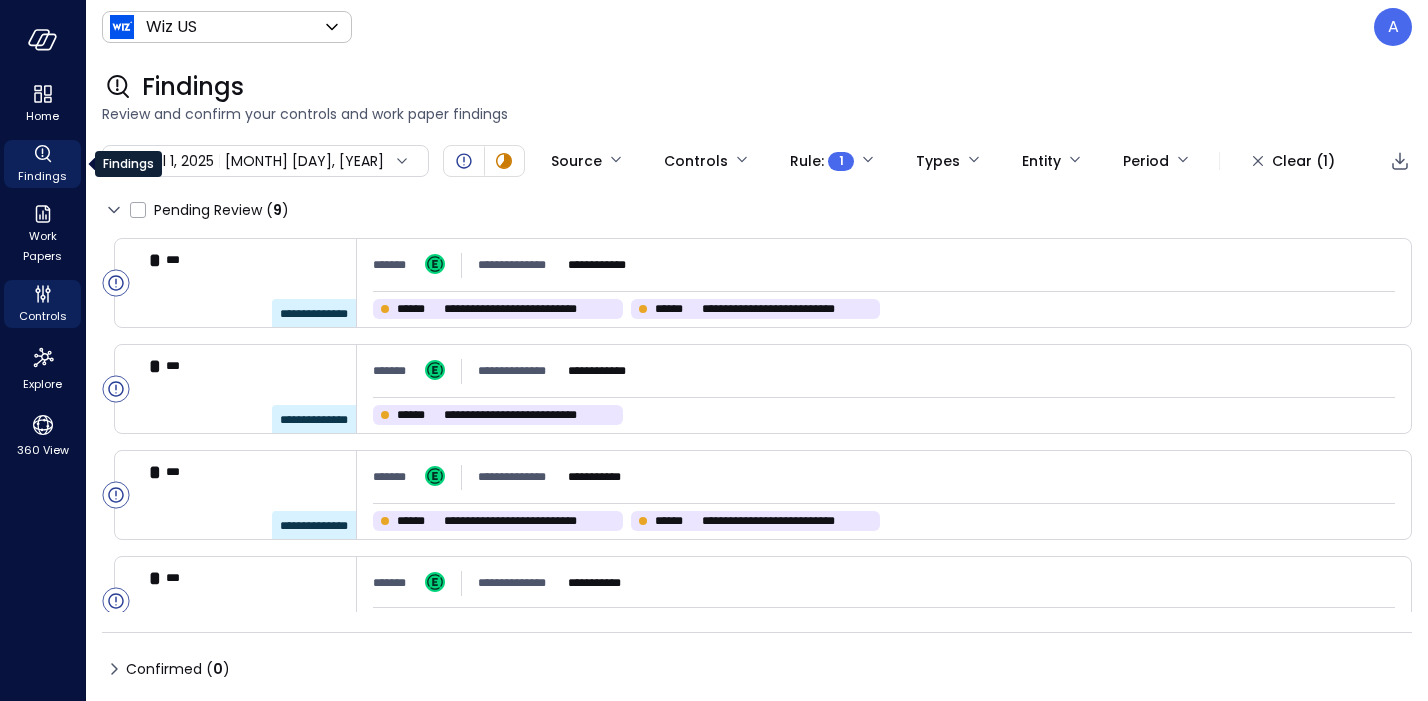click 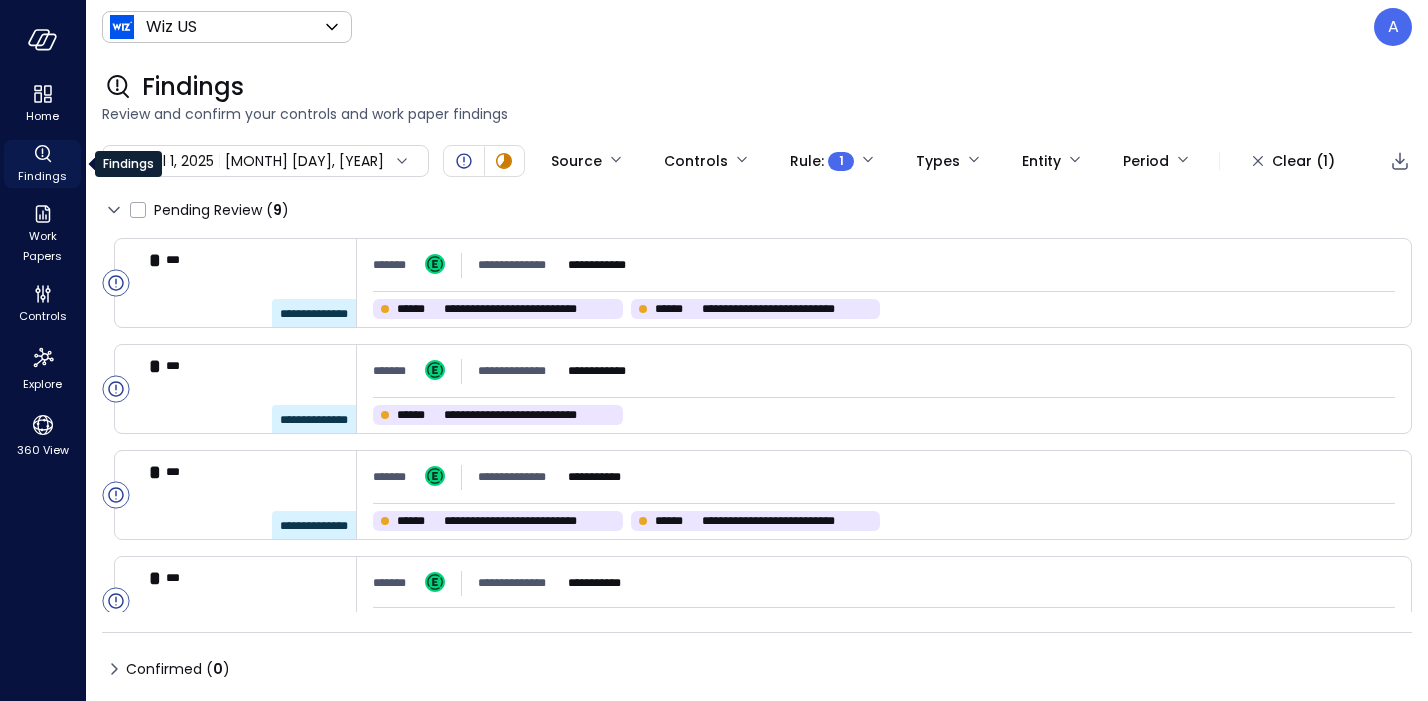 click on "Findings" at bounding box center (42, 176) 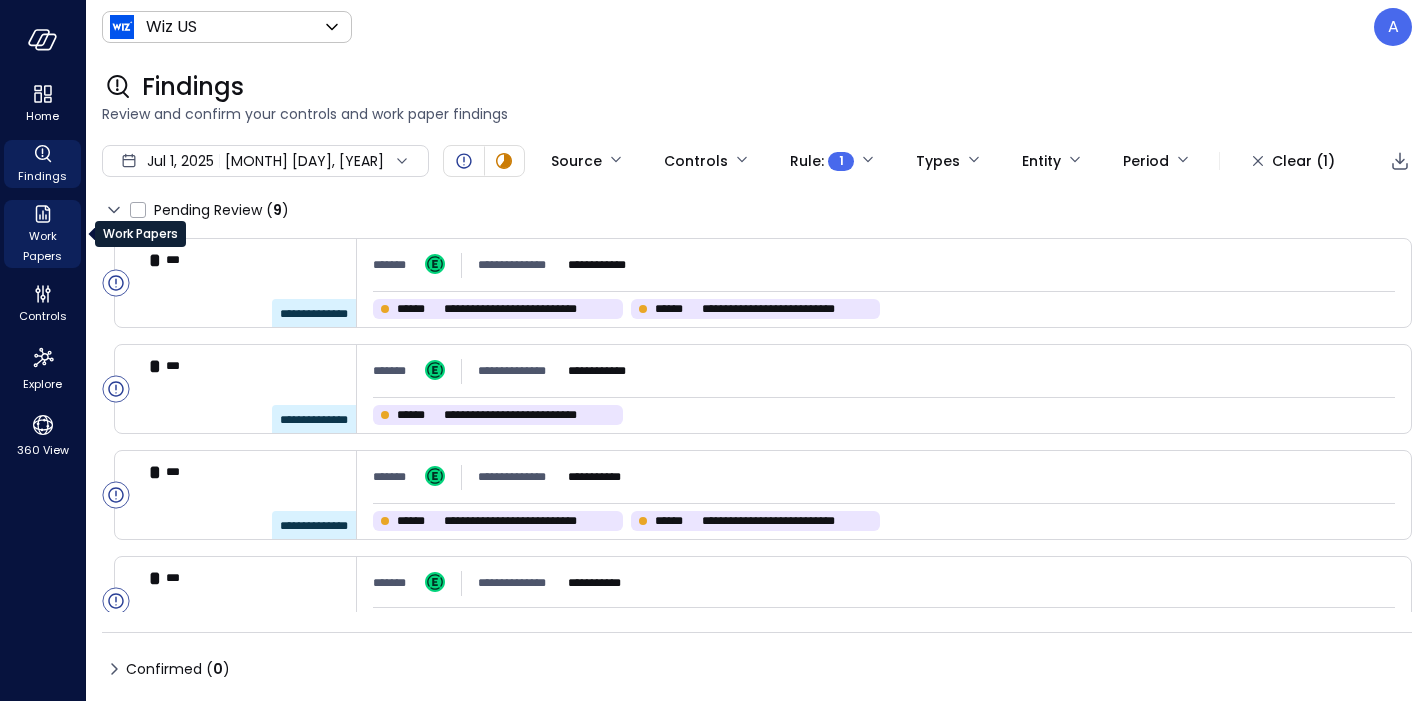 click on "Work Papers" at bounding box center (42, 246) 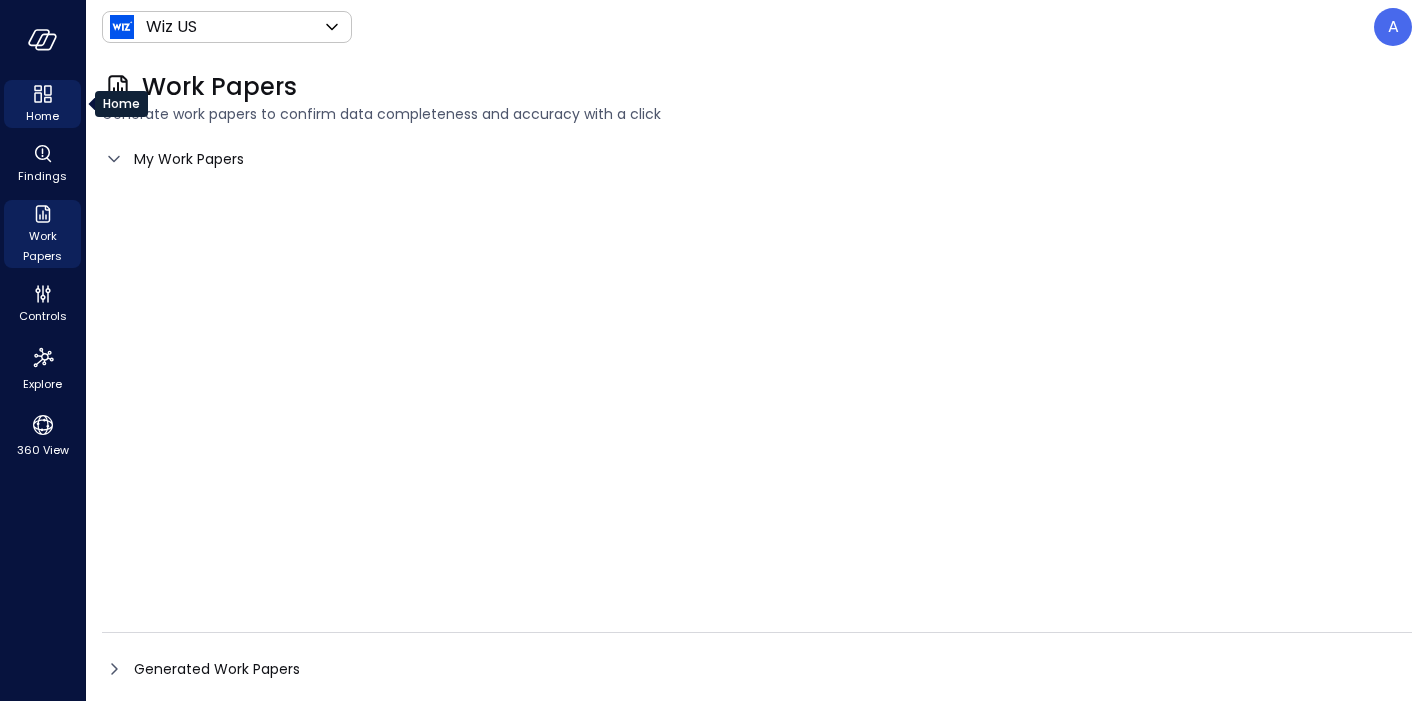 click on "Home" at bounding box center [42, 104] 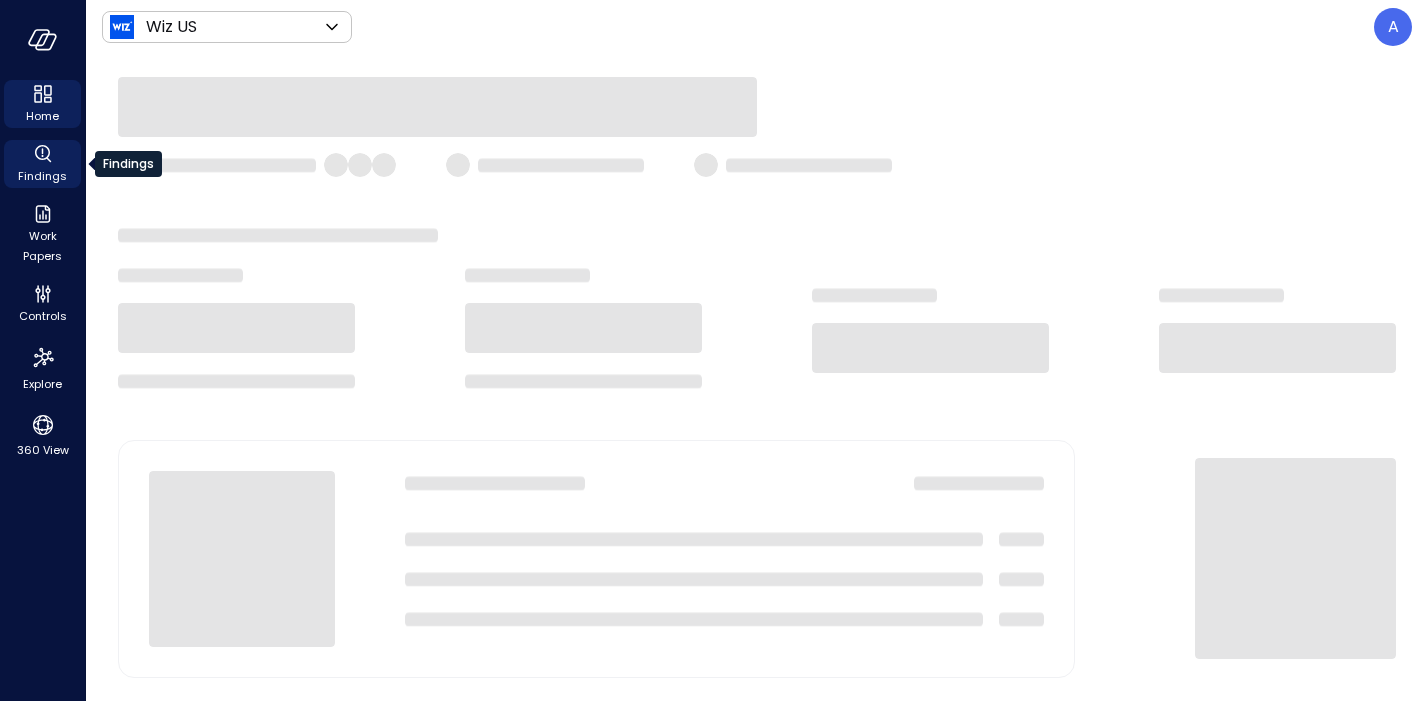 click 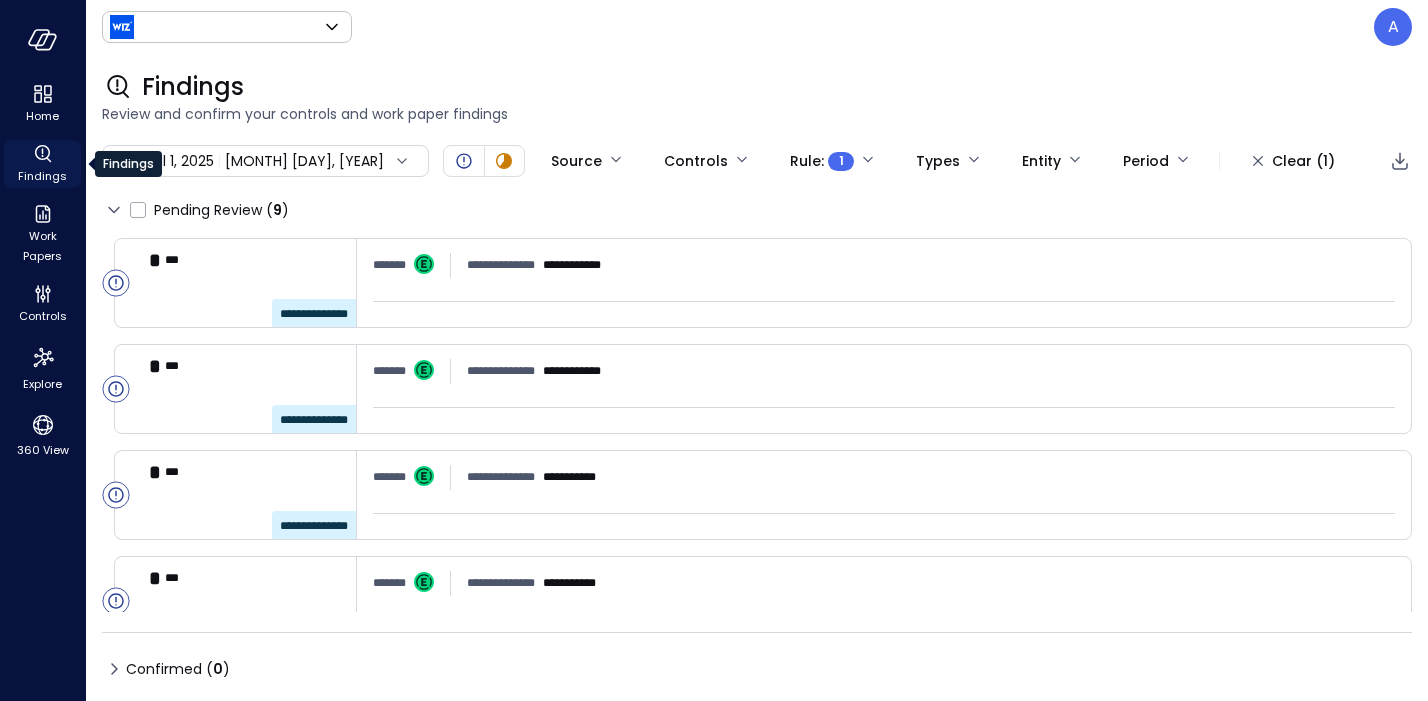 type on "******" 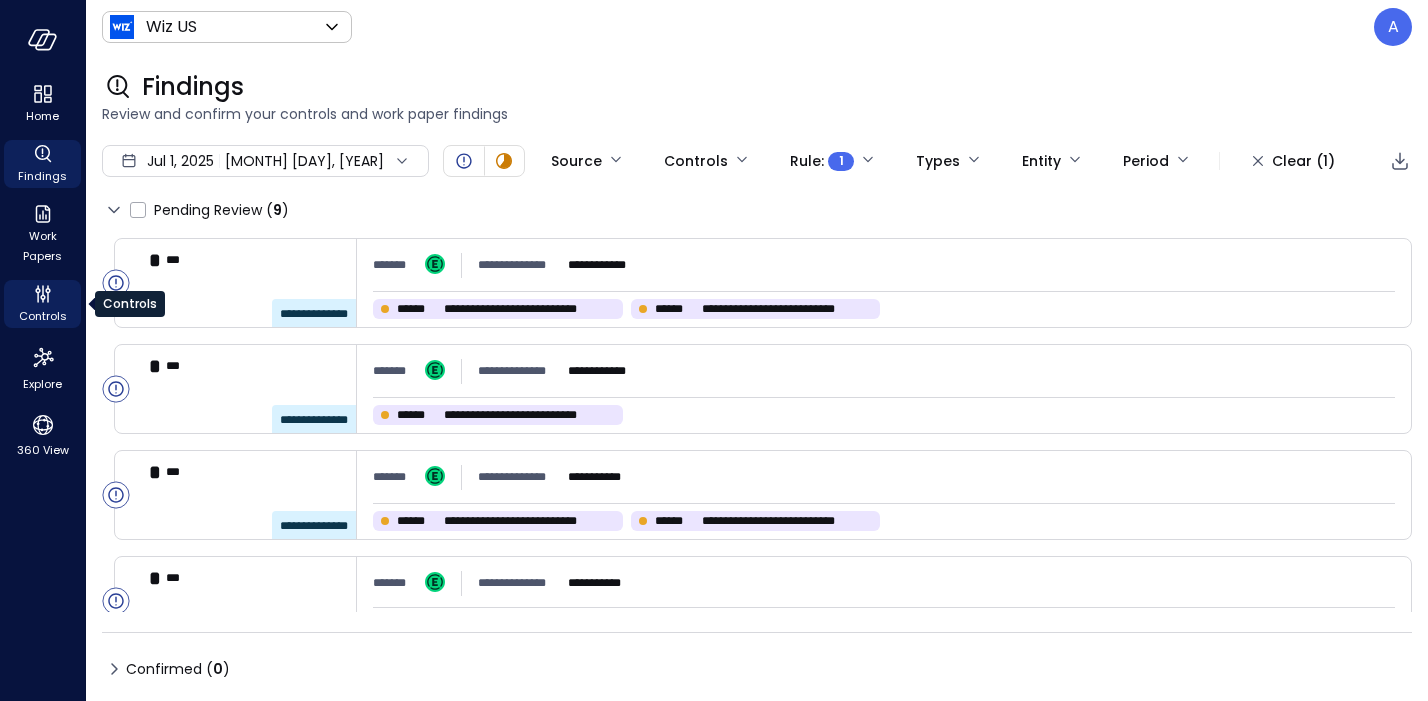 click 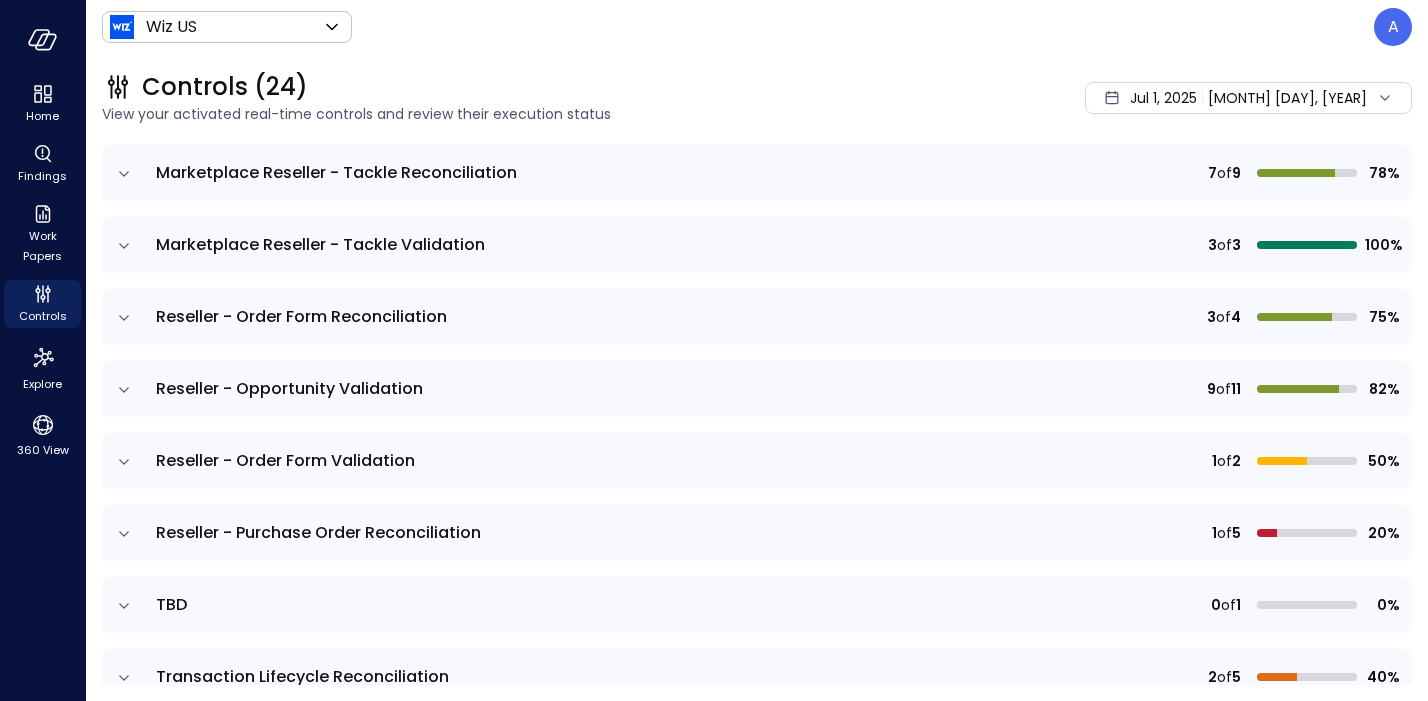 scroll, scrollTop: 1371, scrollLeft: 0, axis: vertical 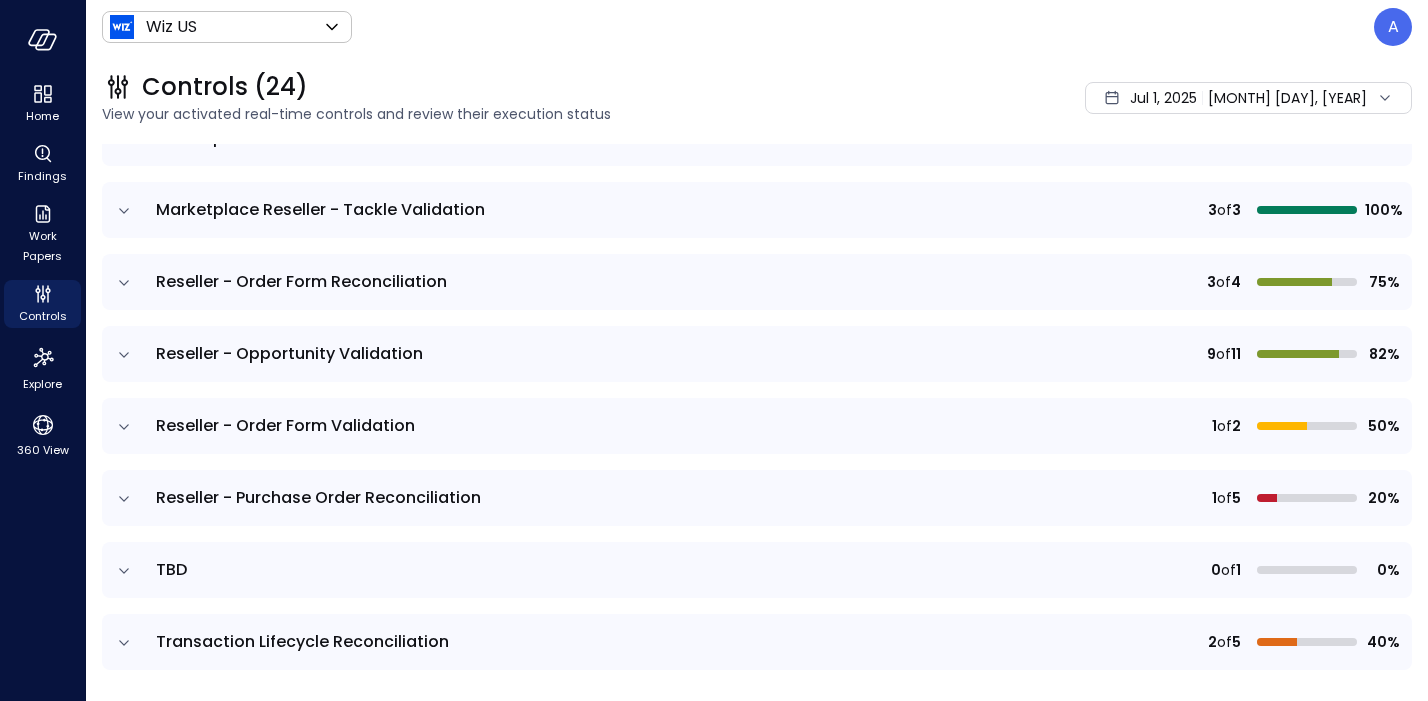 click 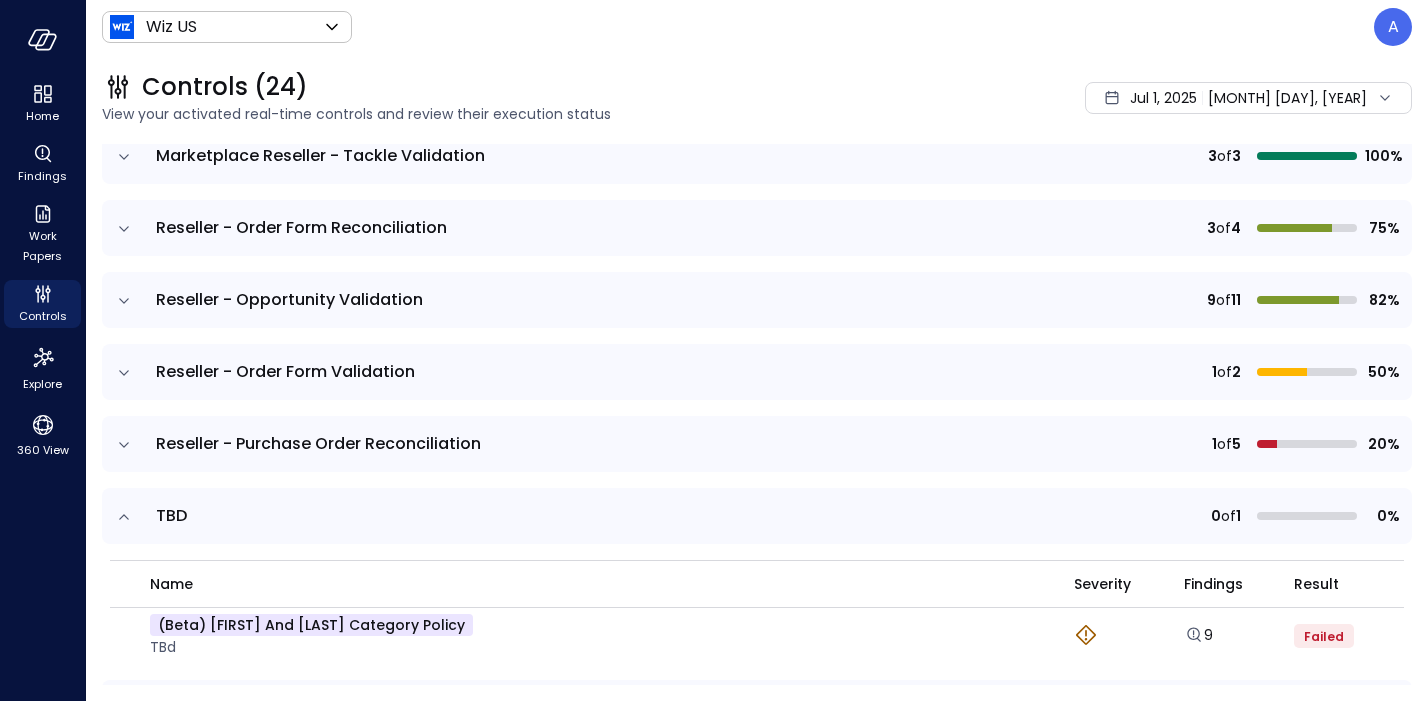 scroll, scrollTop: 1491, scrollLeft: 0, axis: vertical 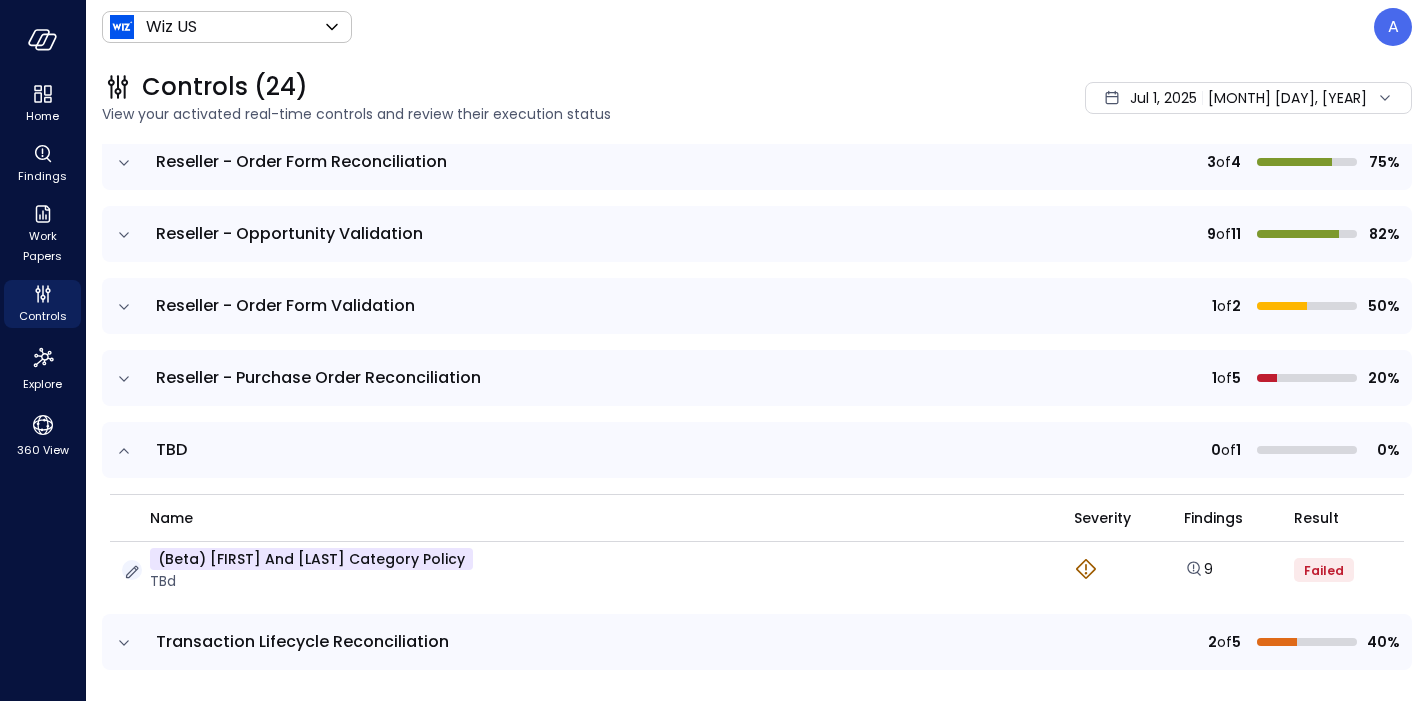 click 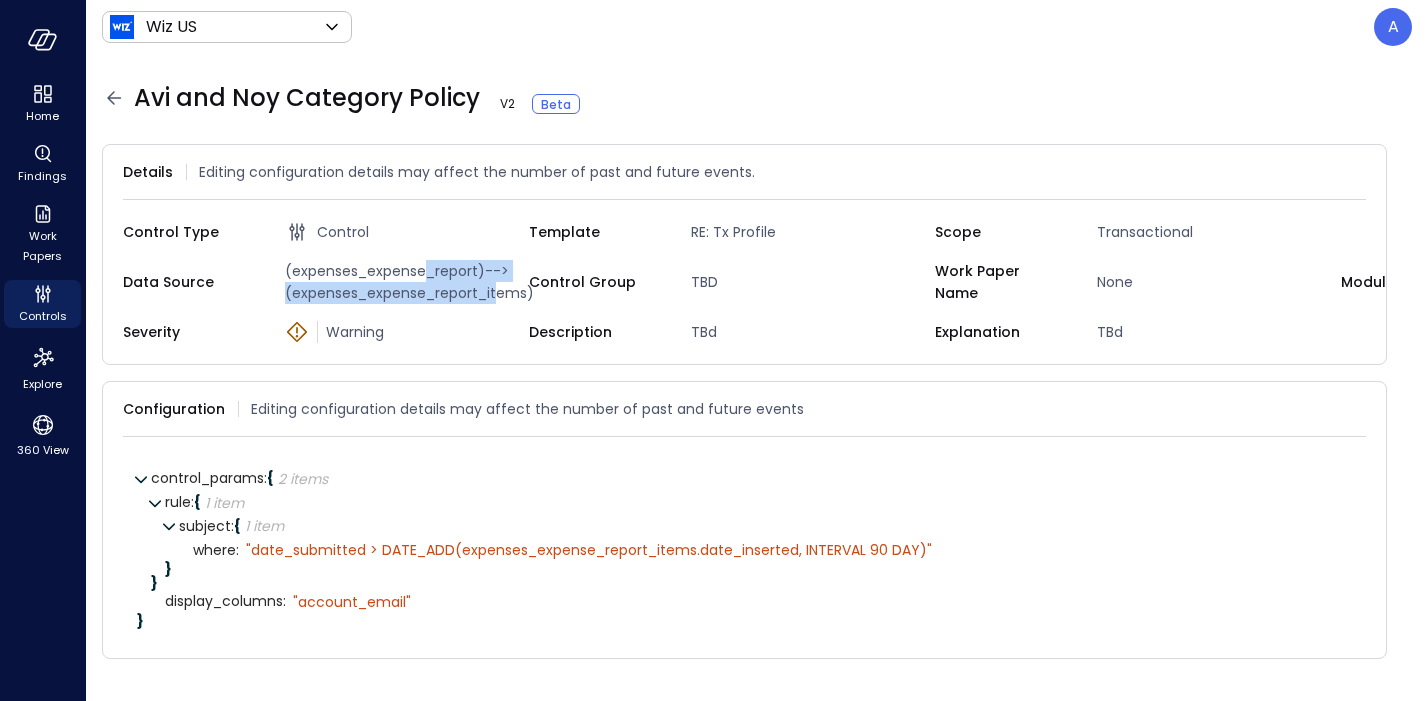 drag, startPoint x: 426, startPoint y: 268, endPoint x: 496, endPoint y: 288, distance: 72.8011 